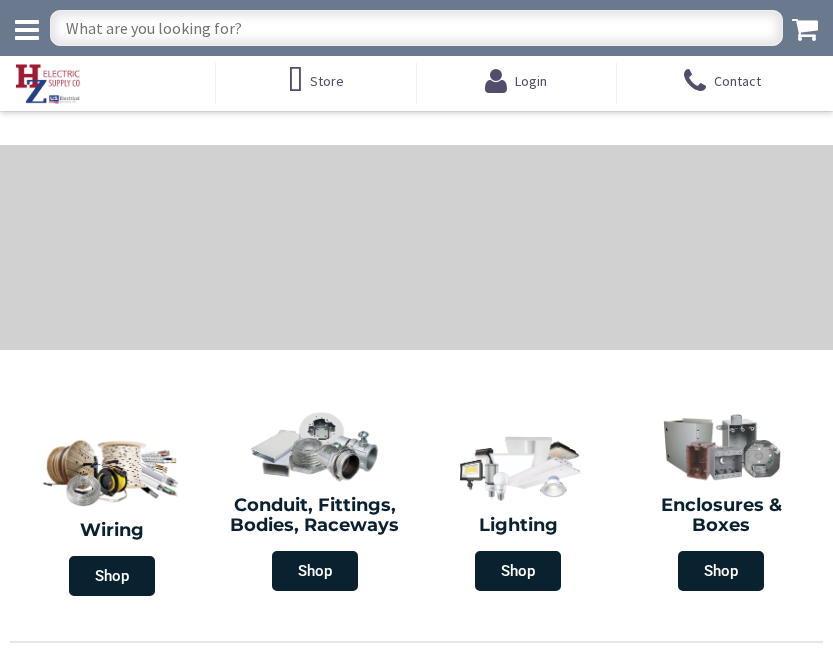 scroll, scrollTop: 0, scrollLeft: 0, axis: both 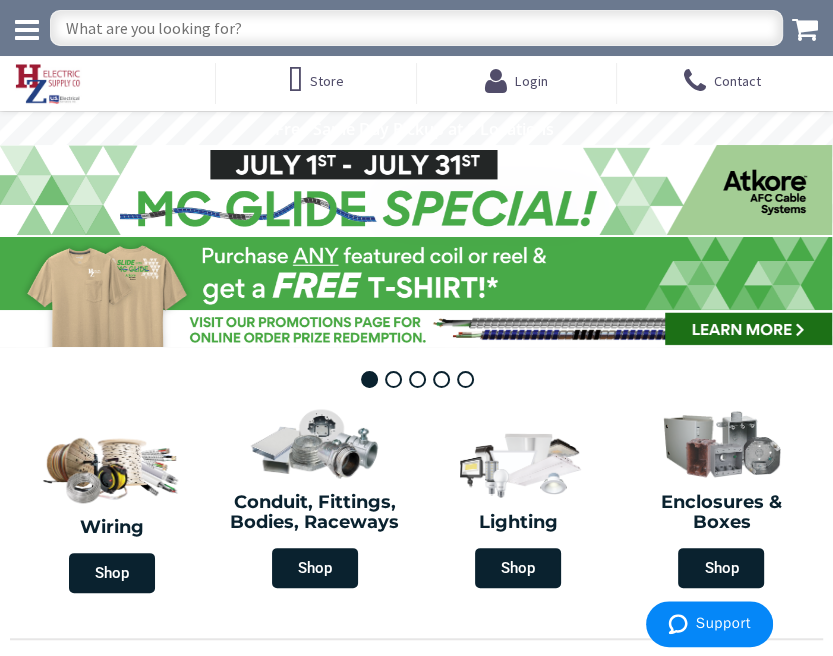 click at bounding box center [416, 28] 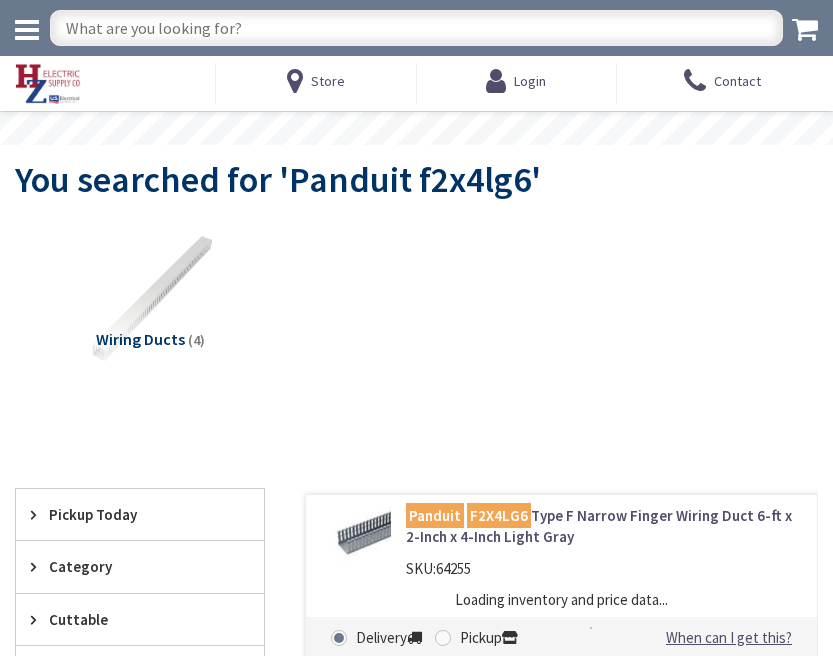 scroll, scrollTop: 0, scrollLeft: 0, axis: both 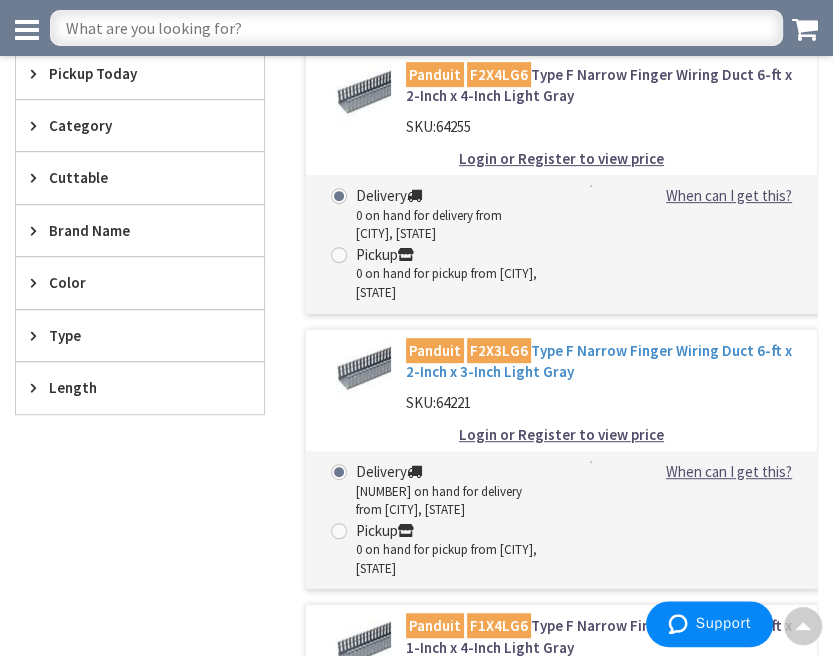 click on "Panduit   F2X3LG6  Type F Narrow Finger Wiring Duct 6-ft x 2-Inch x 3-Inch Light Gray" at bounding box center (604, 361) 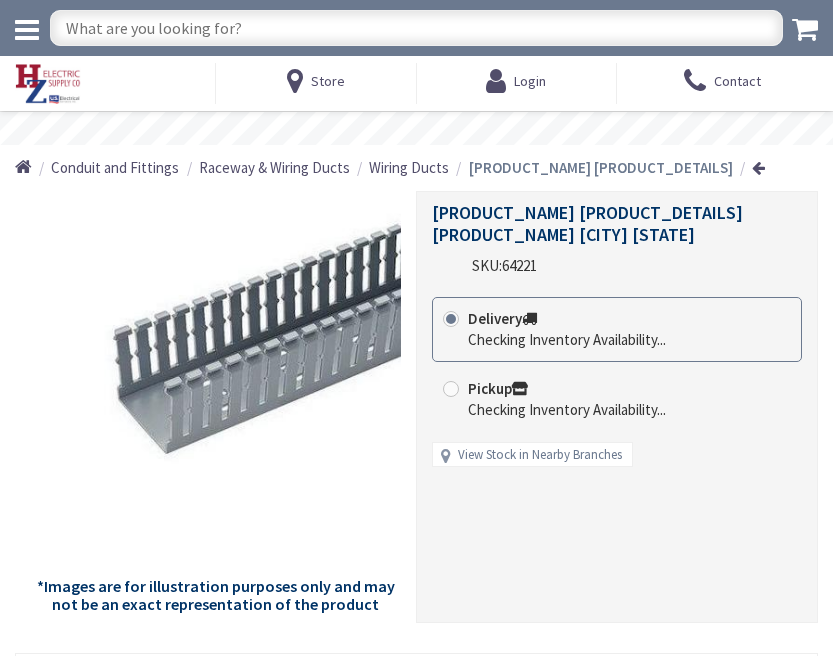 scroll, scrollTop: 0, scrollLeft: 0, axis: both 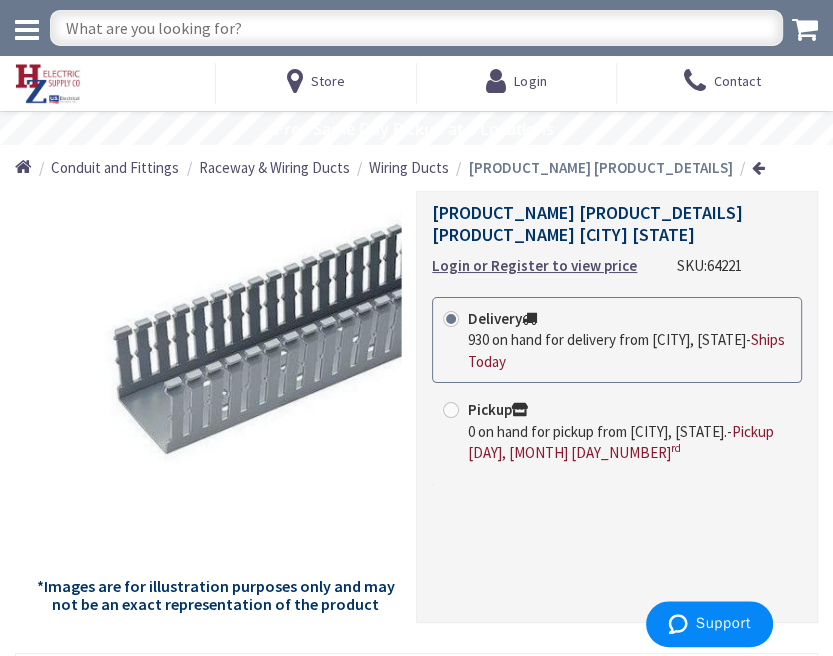 drag, startPoint x: 520, startPoint y: 585, endPoint x: 510, endPoint y: 572, distance: 16.40122 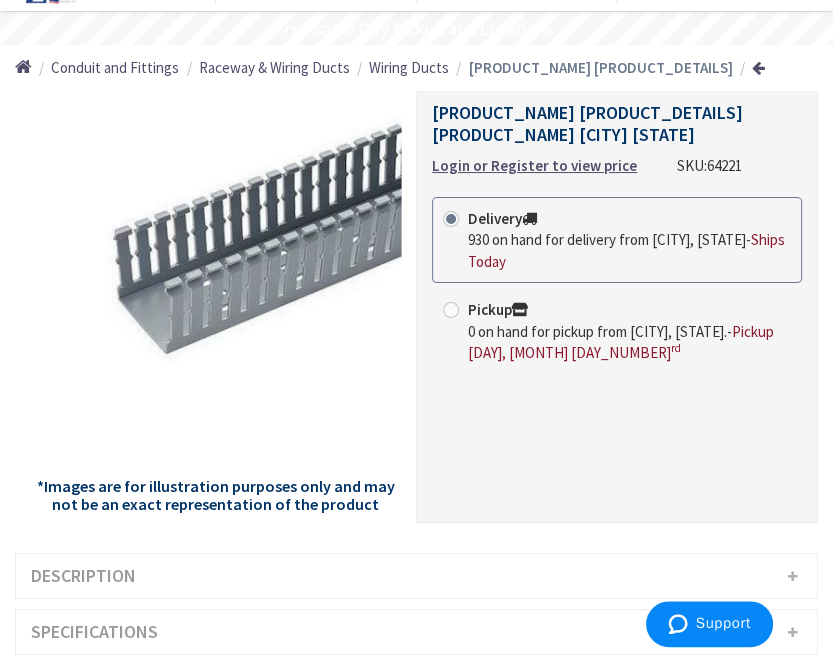 scroll, scrollTop: 0, scrollLeft: 0, axis: both 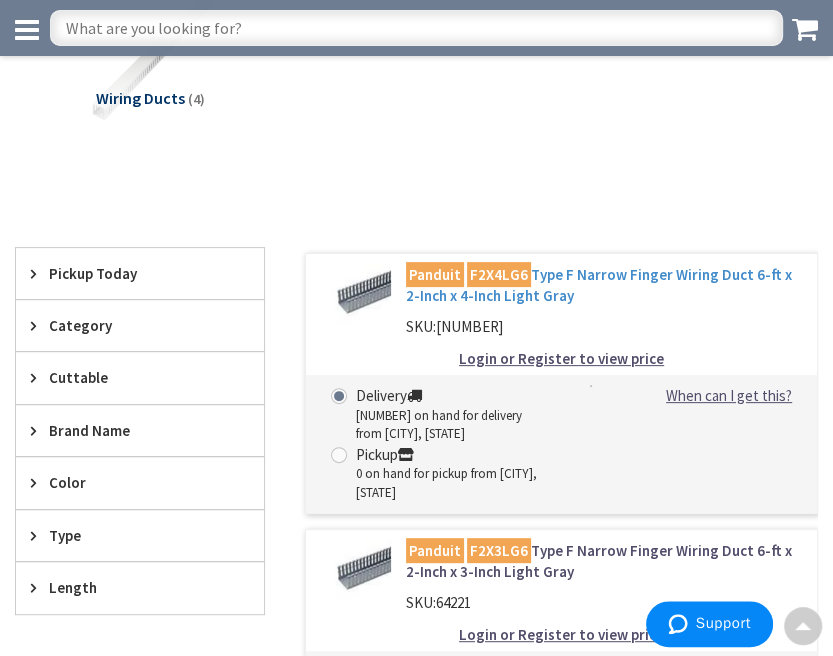click on "[BRAND] [PART_NUMBER] [PRODUCT_NAME] [DIMENSIONS] [COLOR]" at bounding box center (604, 285) 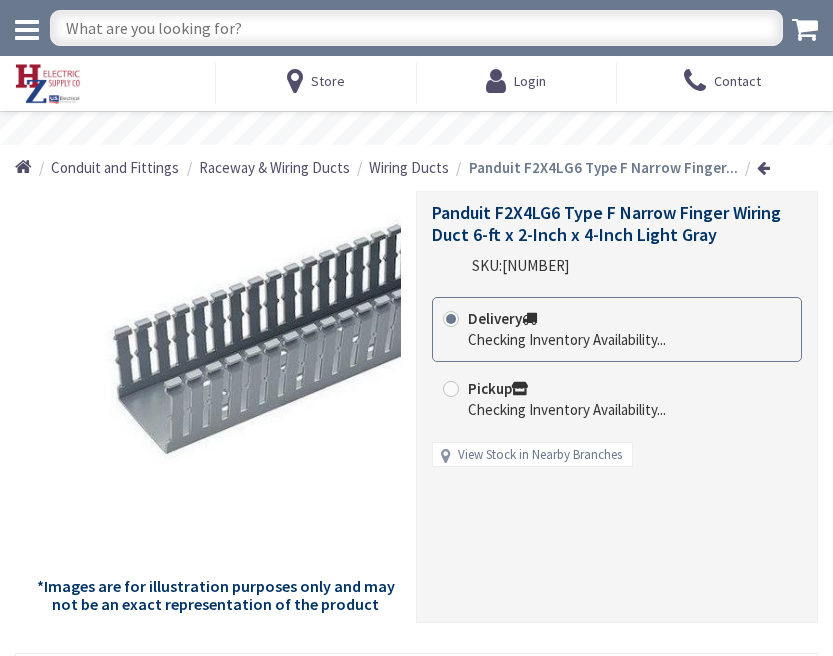 scroll, scrollTop: 0, scrollLeft: 0, axis: both 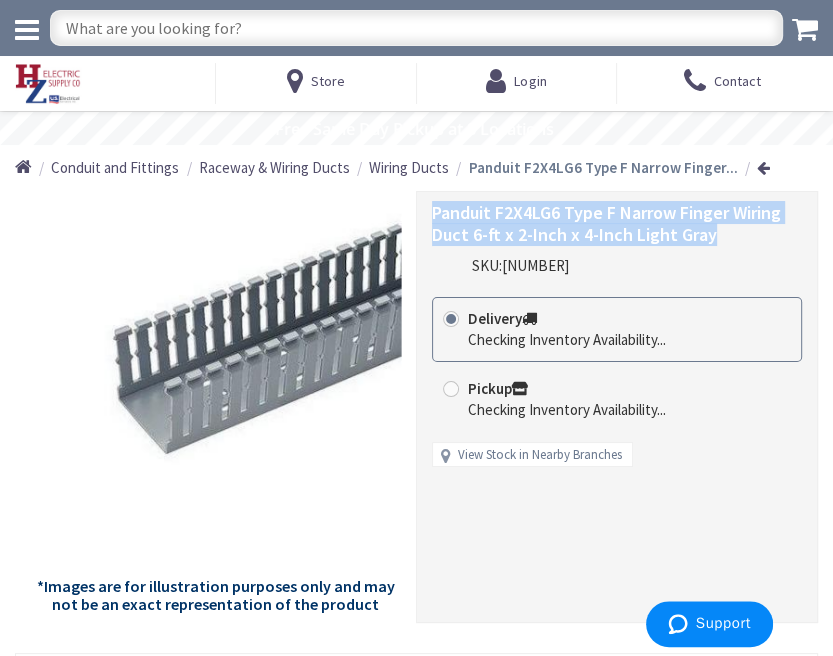 drag, startPoint x: 429, startPoint y: 209, endPoint x: 709, endPoint y: 244, distance: 282.17902 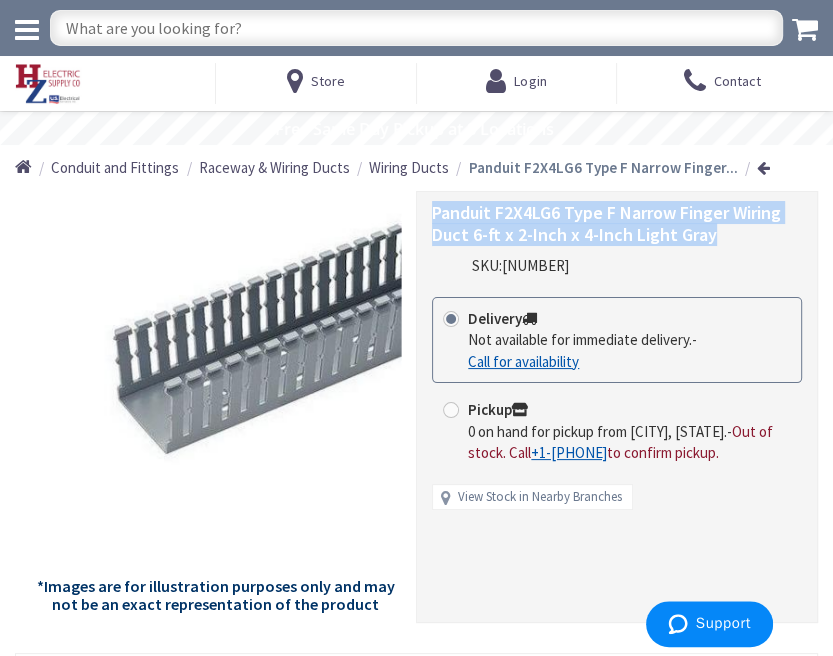 copy on "Panduit F2X4LG6 Type F Narrow Finger Wiring Duct 6-ft x 2-Inch x 4-Inch Light Gray" 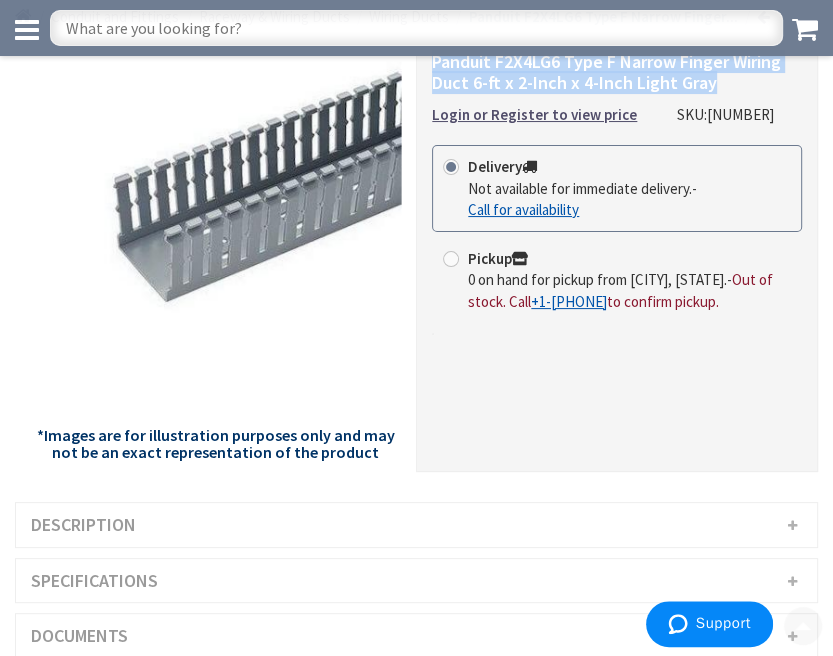 scroll, scrollTop: 200, scrollLeft: 0, axis: vertical 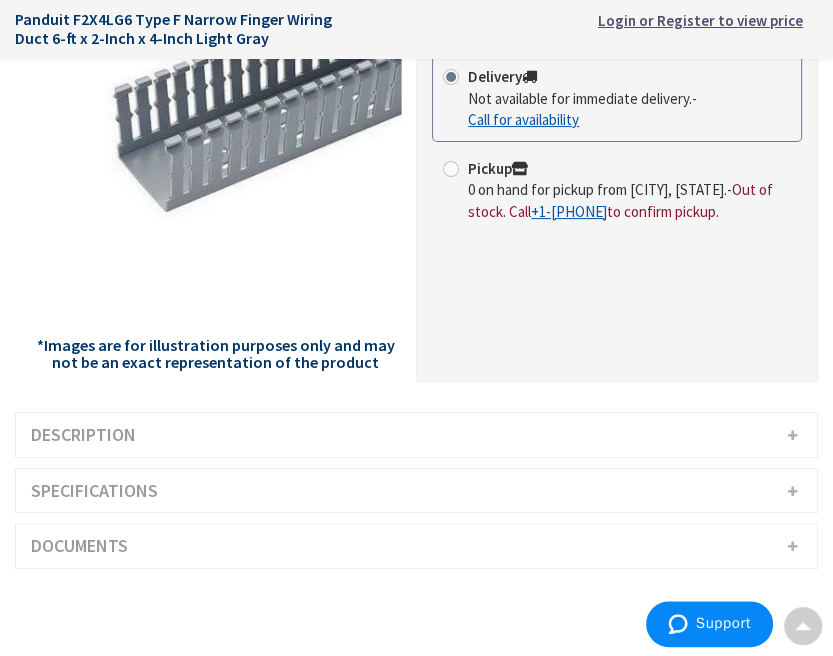 click on "Description" at bounding box center [416, 435] 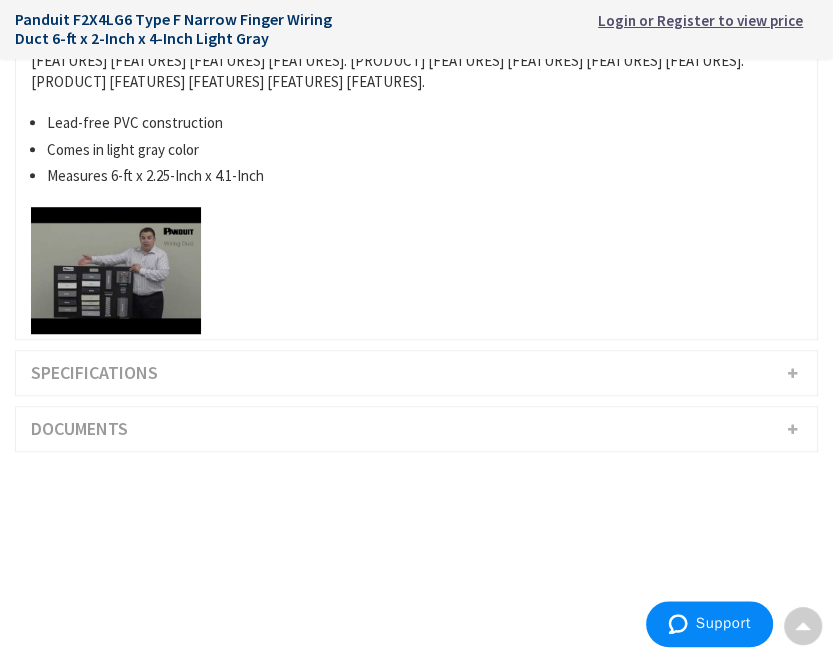 scroll, scrollTop: 700, scrollLeft: 0, axis: vertical 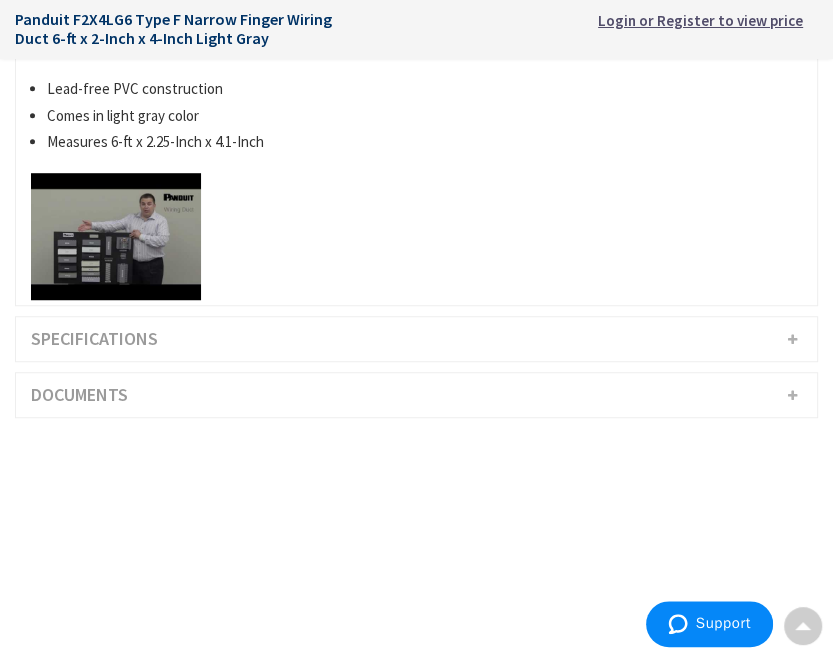 click on "Specifications" at bounding box center [416, 339] 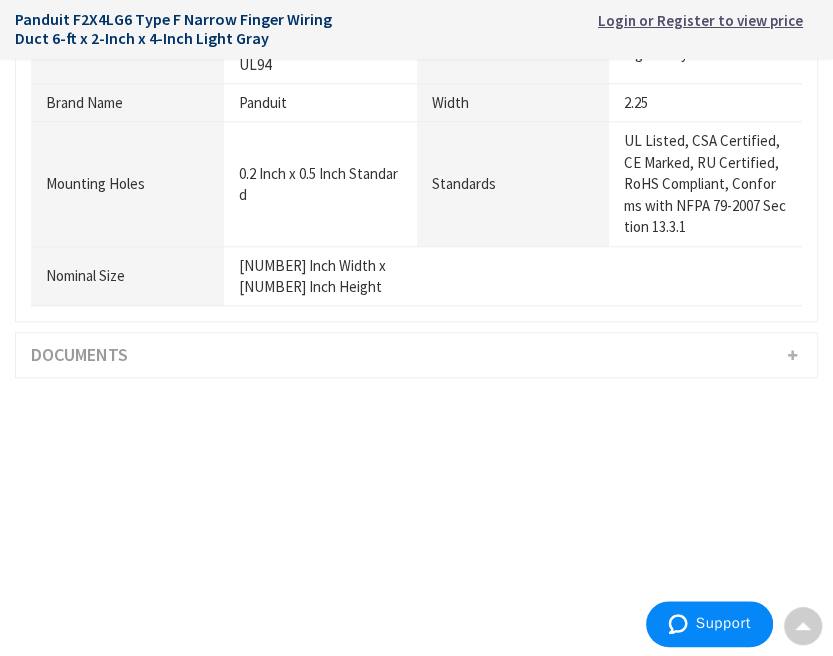 scroll, scrollTop: 1100, scrollLeft: 0, axis: vertical 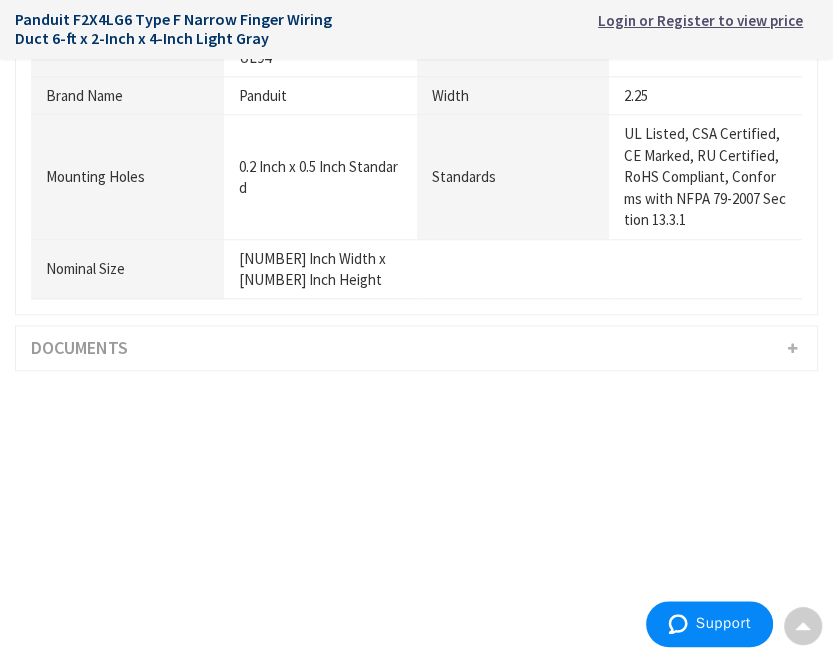 click on "Documents" at bounding box center (416, 348) 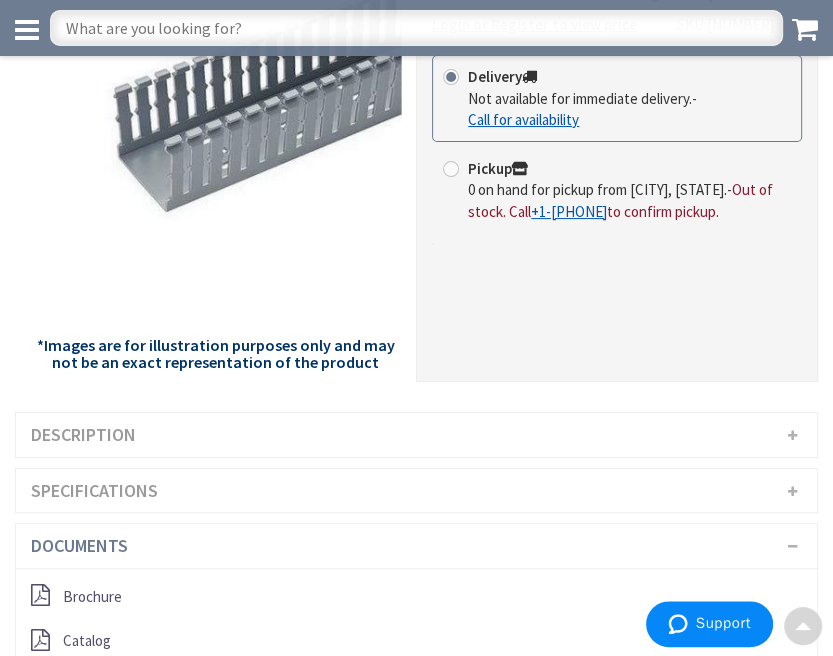 scroll, scrollTop: 0, scrollLeft: 0, axis: both 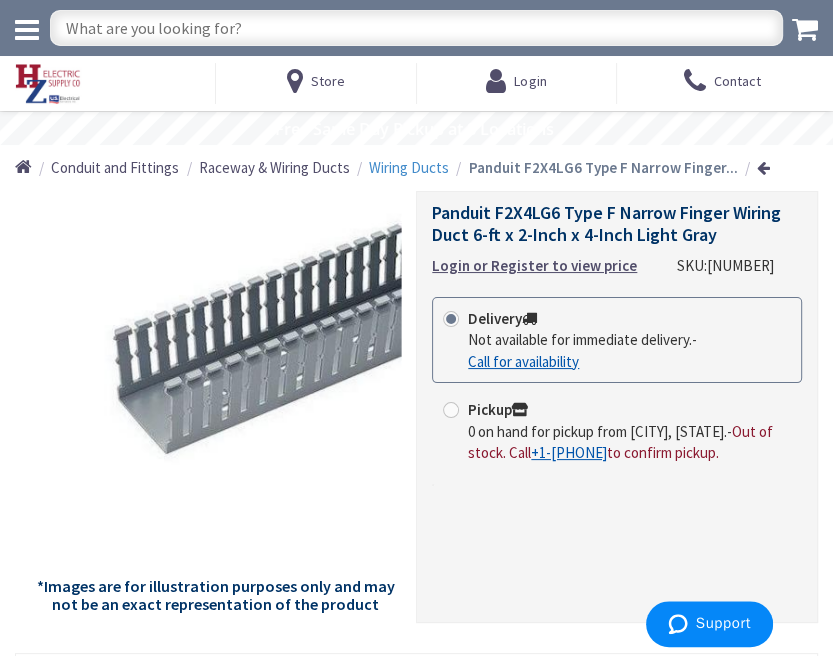 click on "Wiring Ducts" at bounding box center [409, 167] 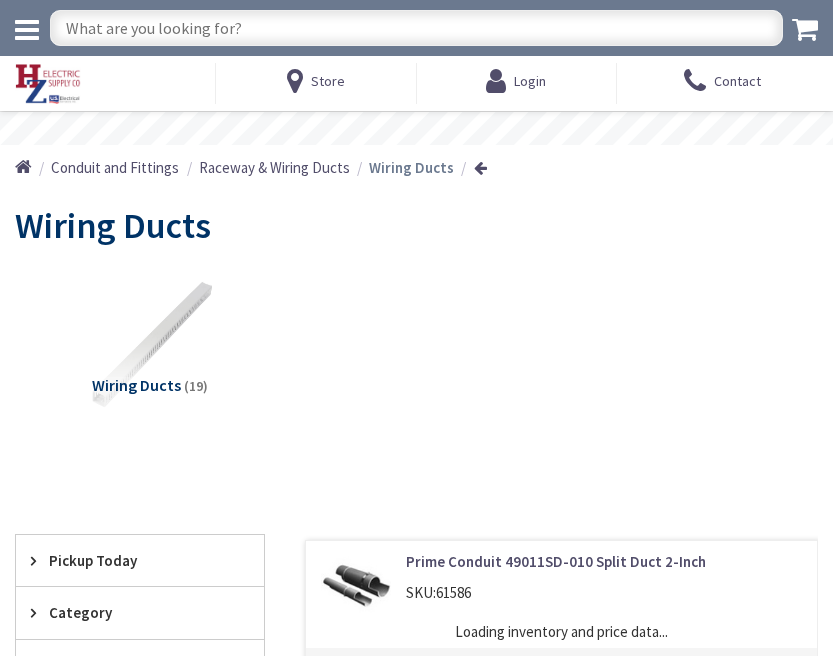 scroll, scrollTop: 0, scrollLeft: 0, axis: both 